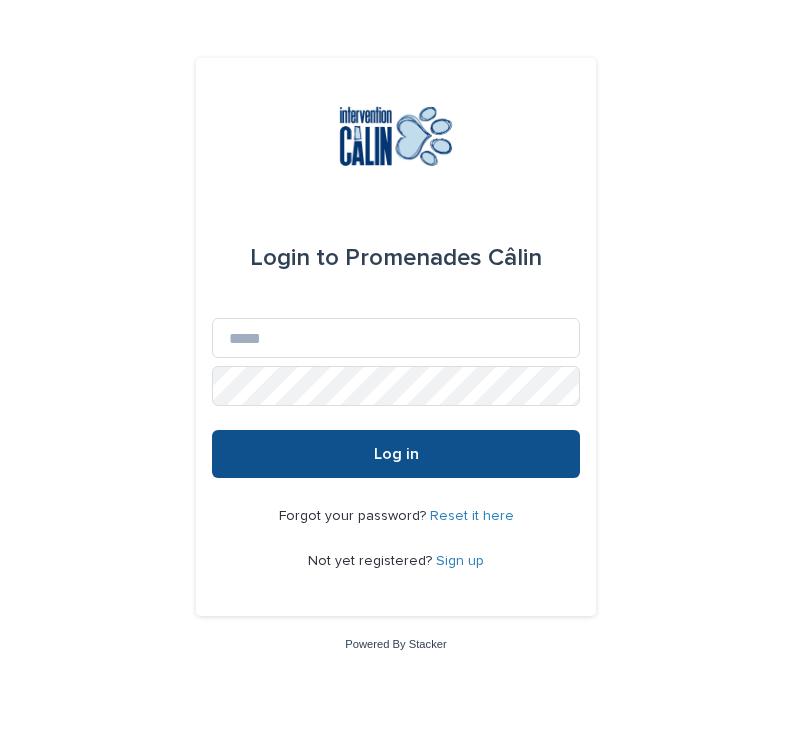 scroll, scrollTop: 0, scrollLeft: 0, axis: both 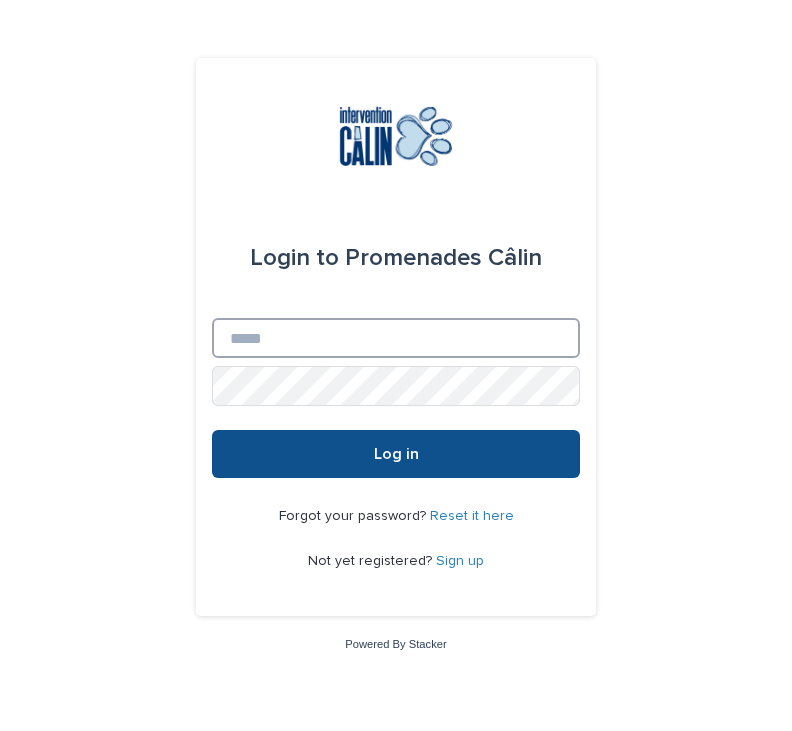 type on "**********" 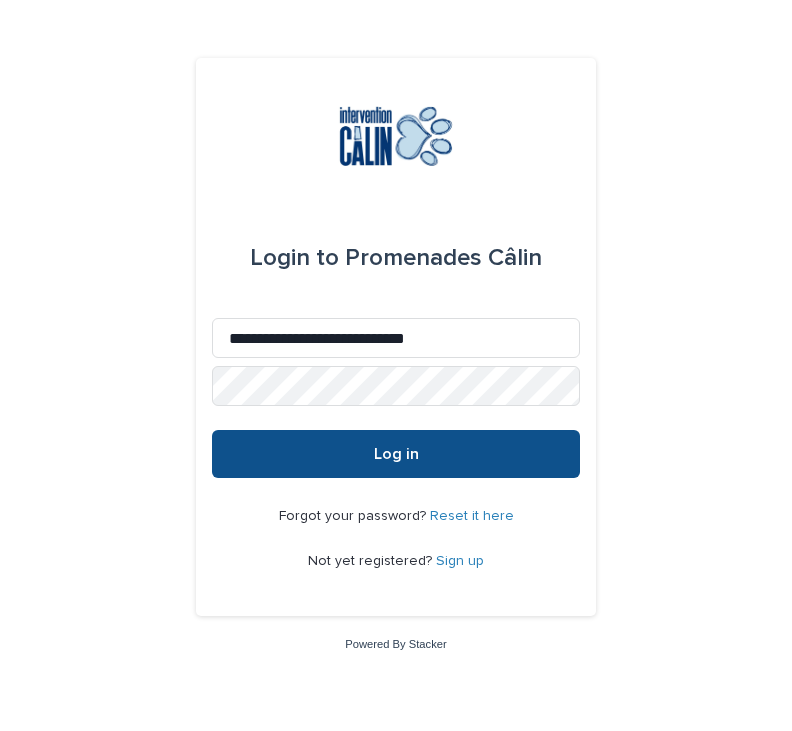 click on "Log in" at bounding box center [396, 454] 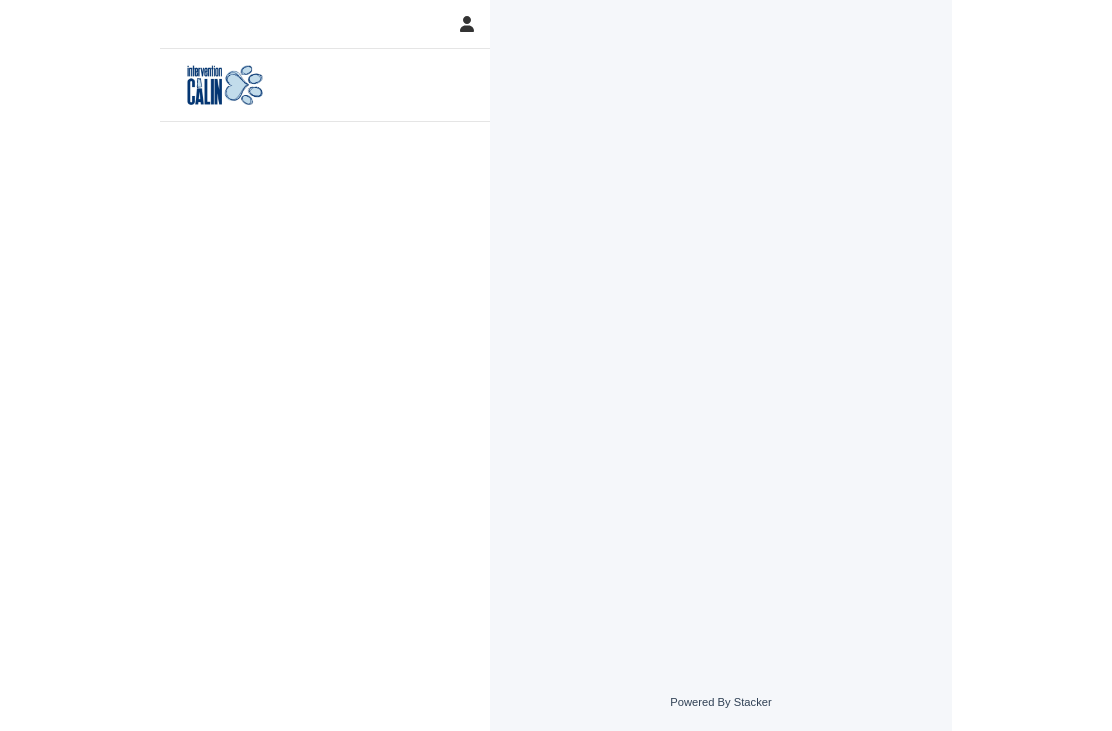 scroll, scrollTop: 0, scrollLeft: 0, axis: both 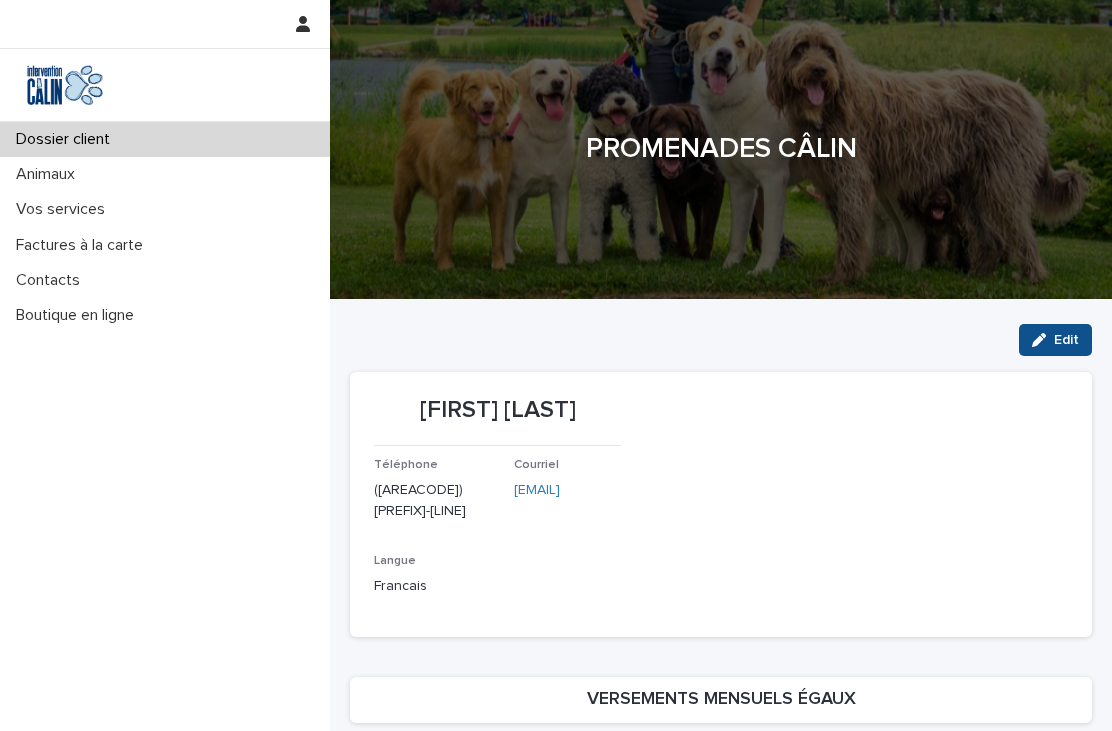 click on "Vos services" at bounding box center (64, 209) 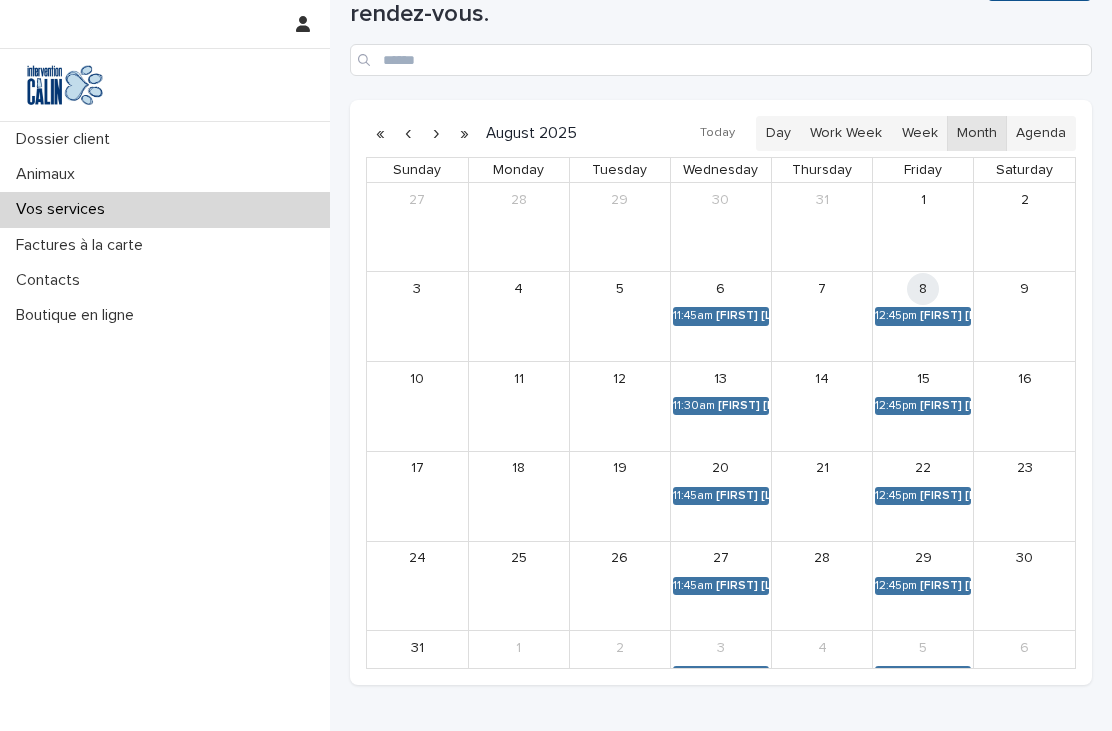 scroll, scrollTop: 399, scrollLeft: 0, axis: vertical 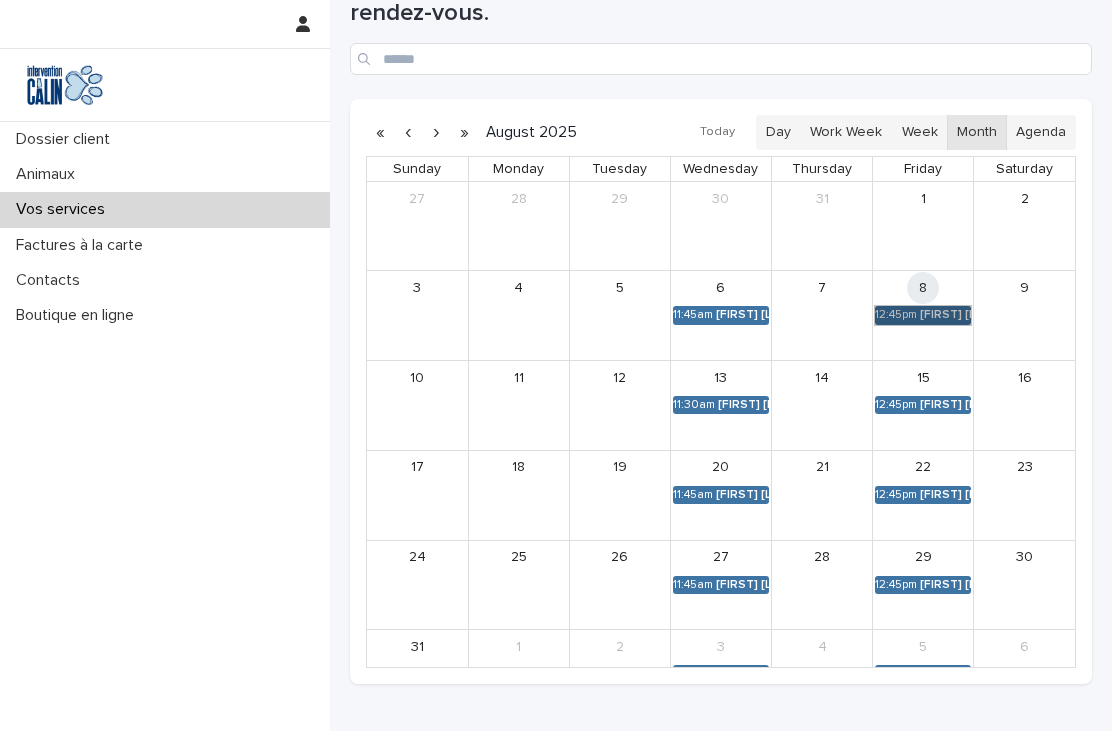 click on "[HOUR]:[MINUTE][AM/PM] [FIRST] [LAST]" at bounding box center [923, 315] 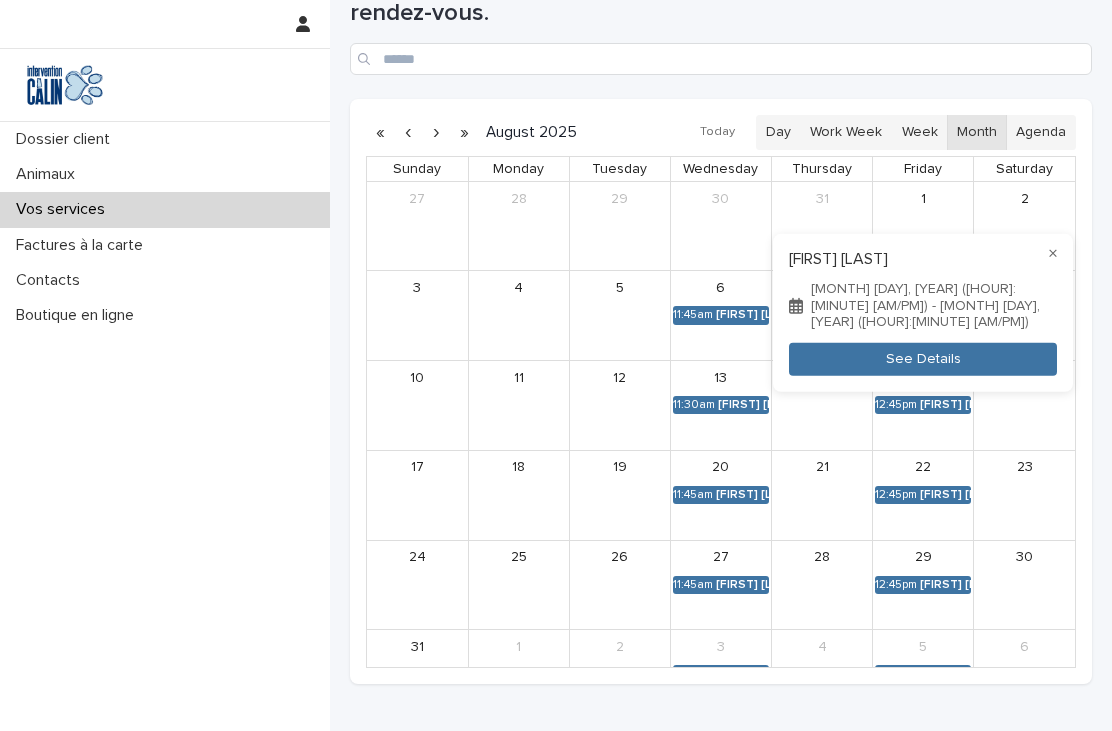 click on "See Details" at bounding box center [923, 359] 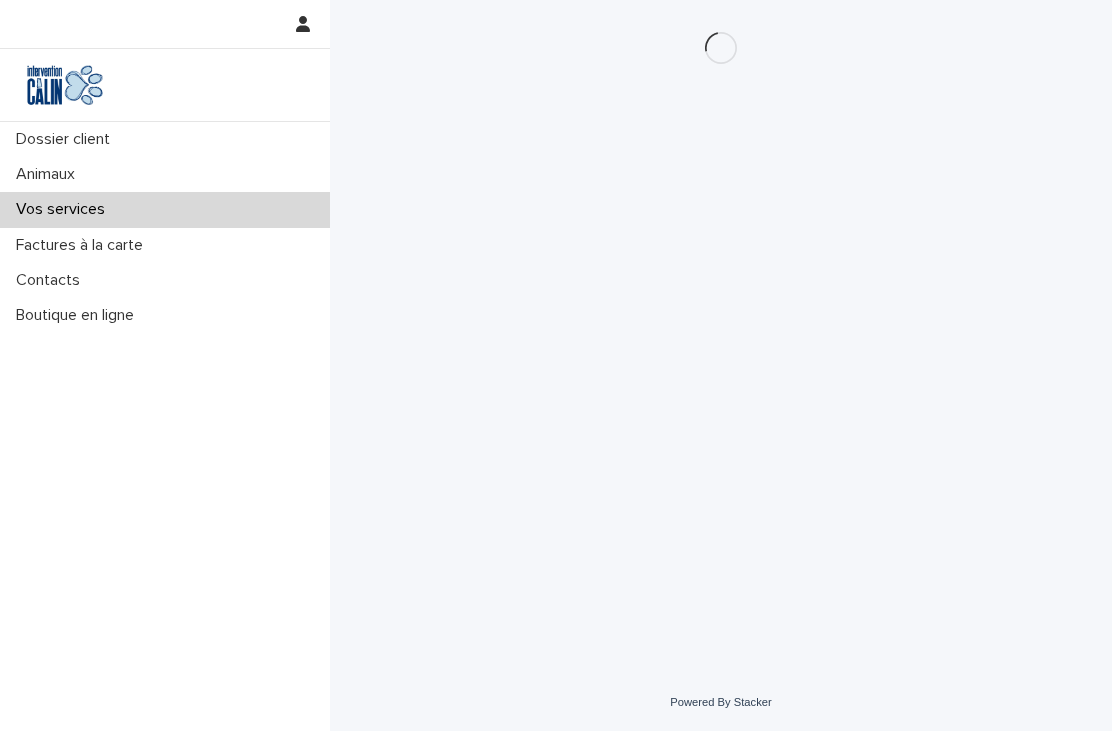 scroll, scrollTop: 0, scrollLeft: 0, axis: both 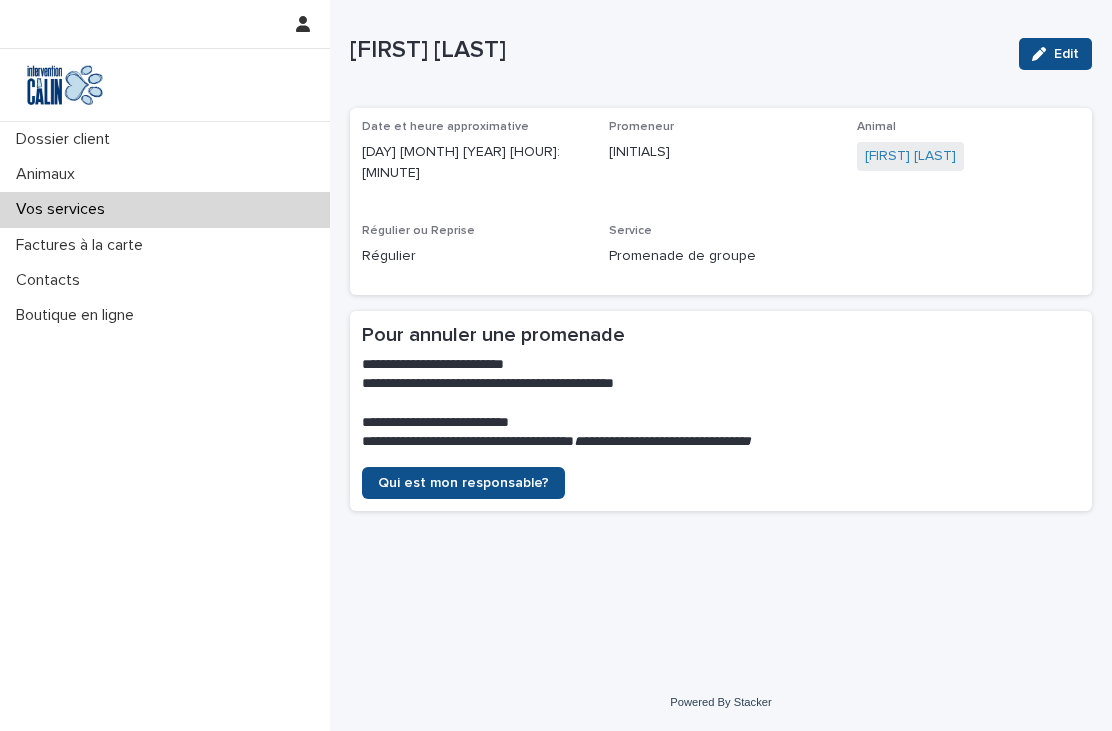 click on "Factures à la carte" at bounding box center (165, 245) 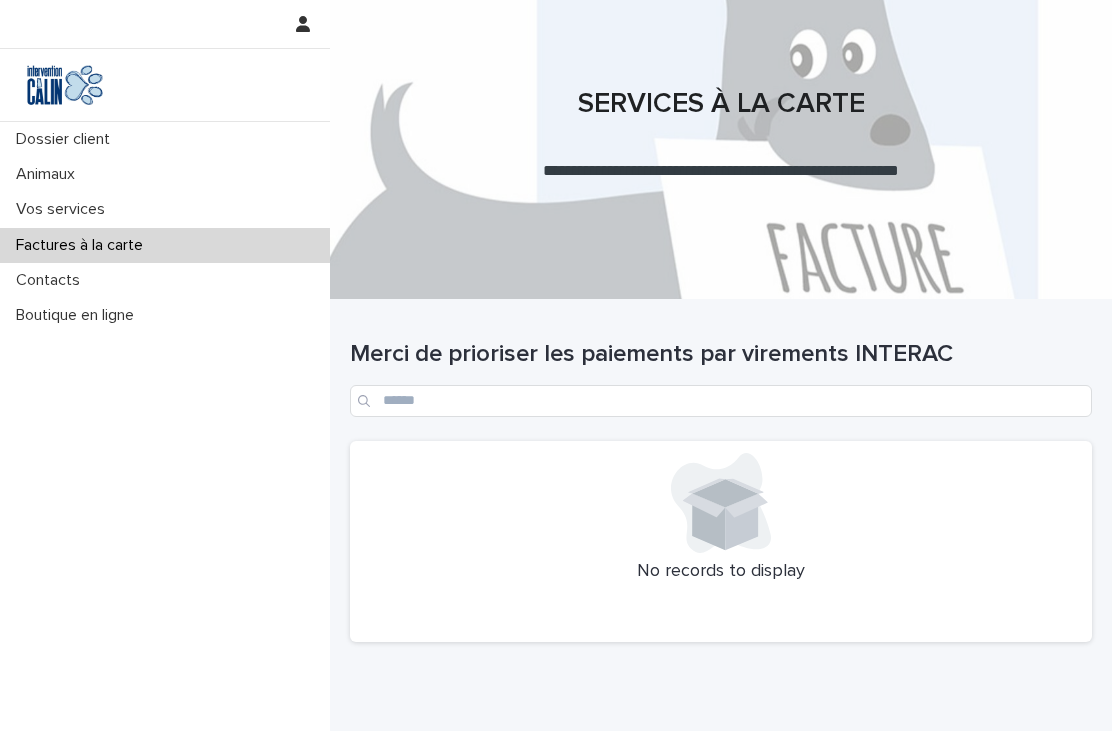 click on "Vos services" at bounding box center (64, 209) 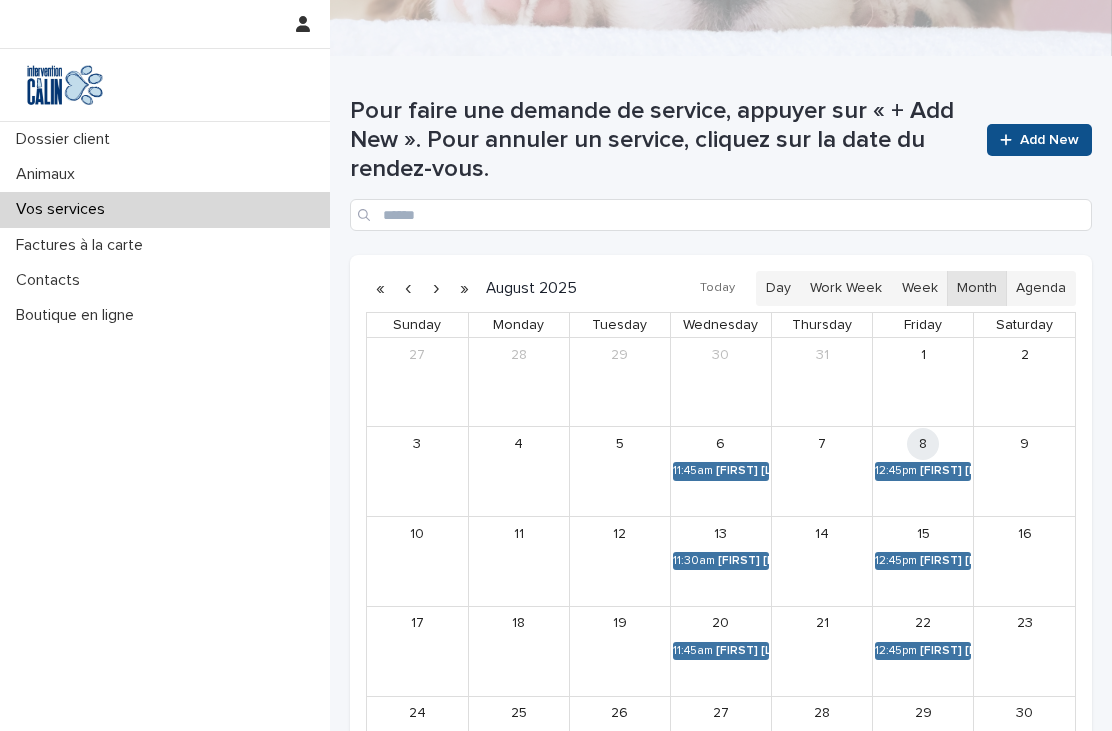 scroll, scrollTop: 276, scrollLeft: 0, axis: vertical 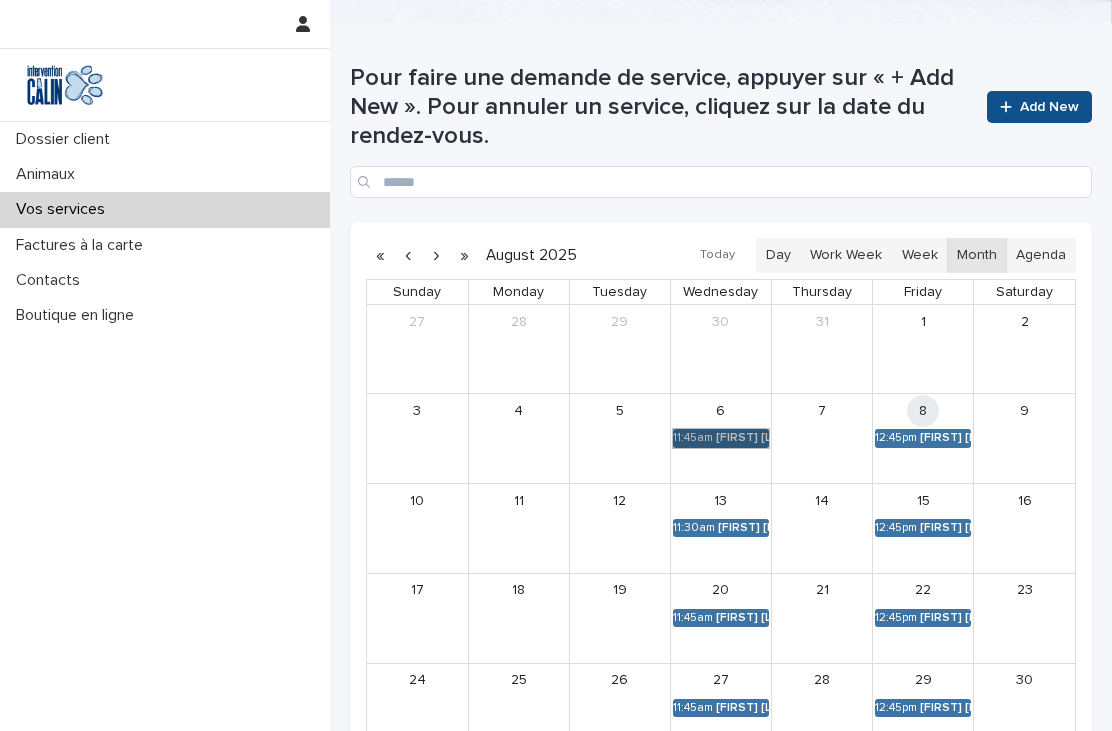 click on "[HOUR]:[MINUTE][AM/PM] [FIRST] [LAST]" at bounding box center (721, 438) 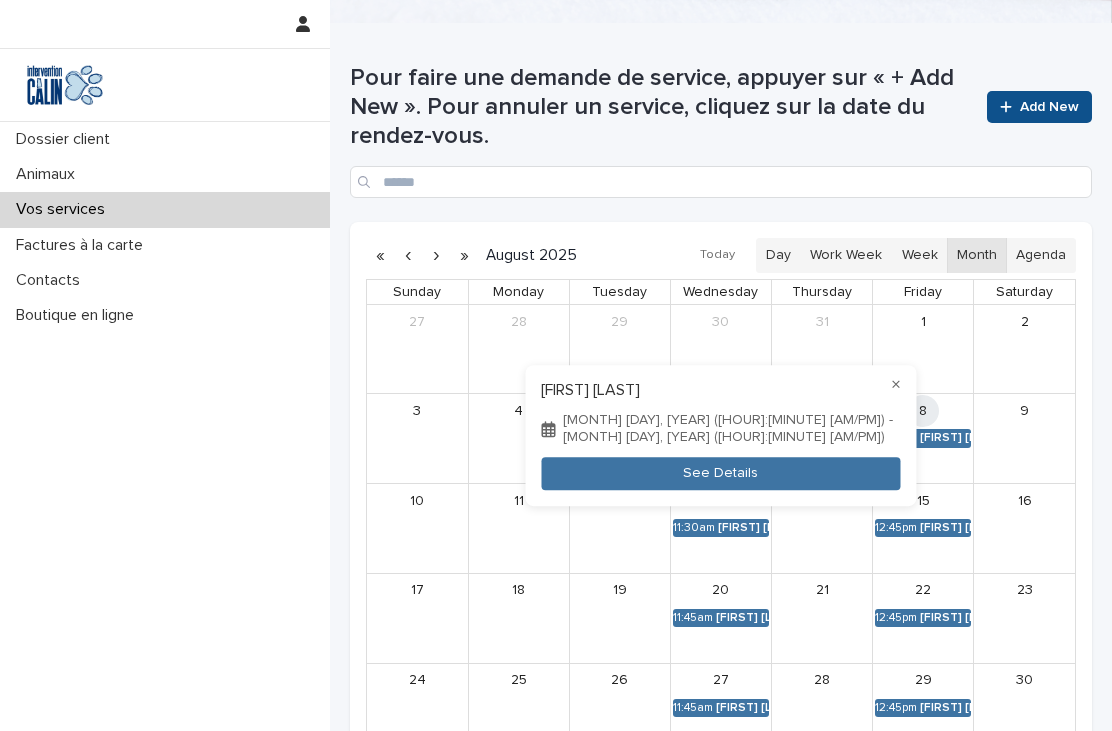click on "See Details" at bounding box center (720, 474) 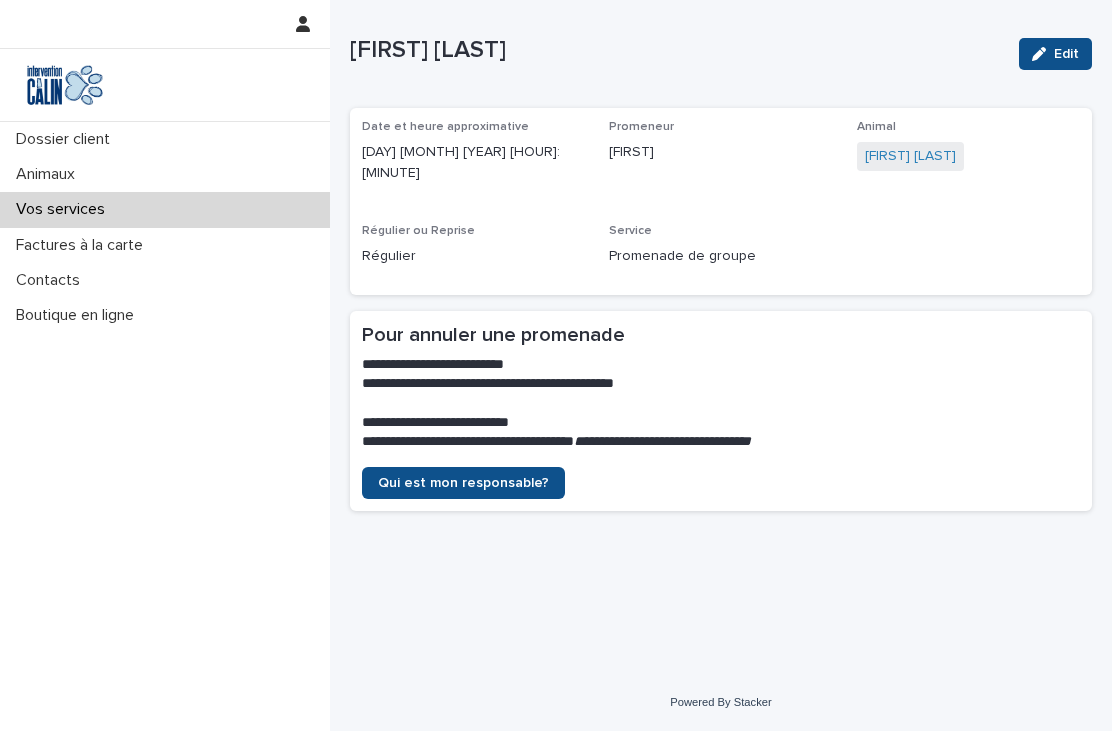 click on "Vos services" at bounding box center [165, 209] 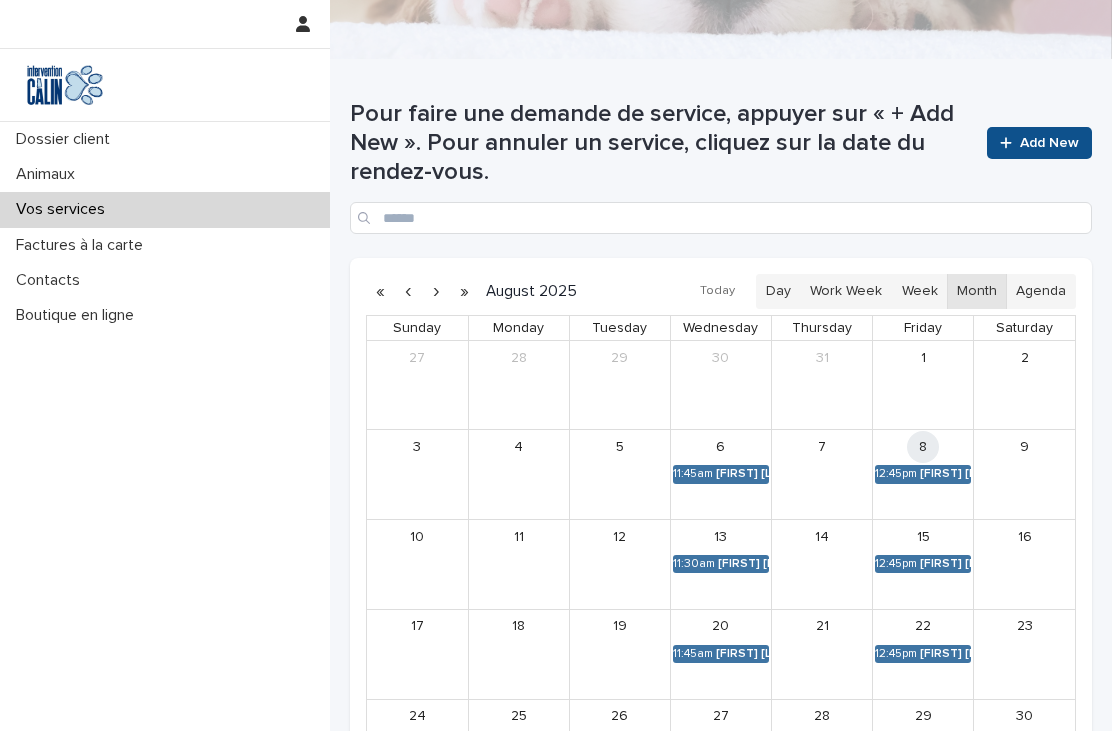 scroll, scrollTop: 330, scrollLeft: 0, axis: vertical 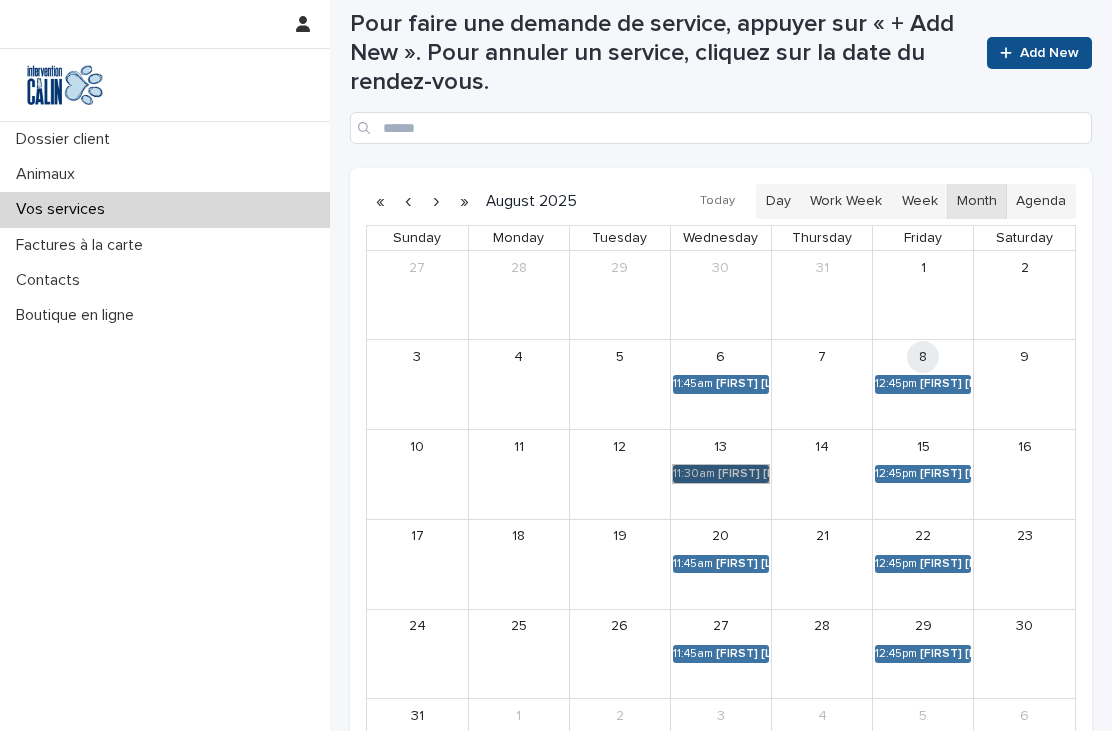 click on "[HOUR]:[MINUTE][AM/PM] [FIRST] [LAST]" at bounding box center (721, 474) 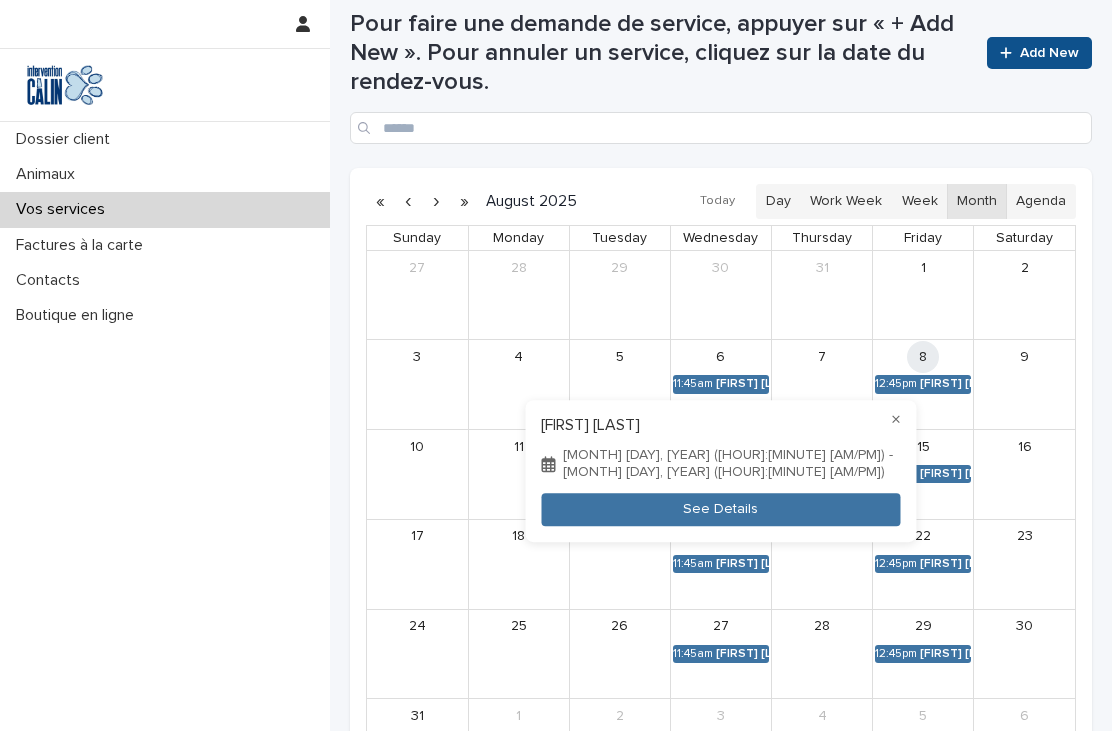 click on "See Details" at bounding box center (720, 509) 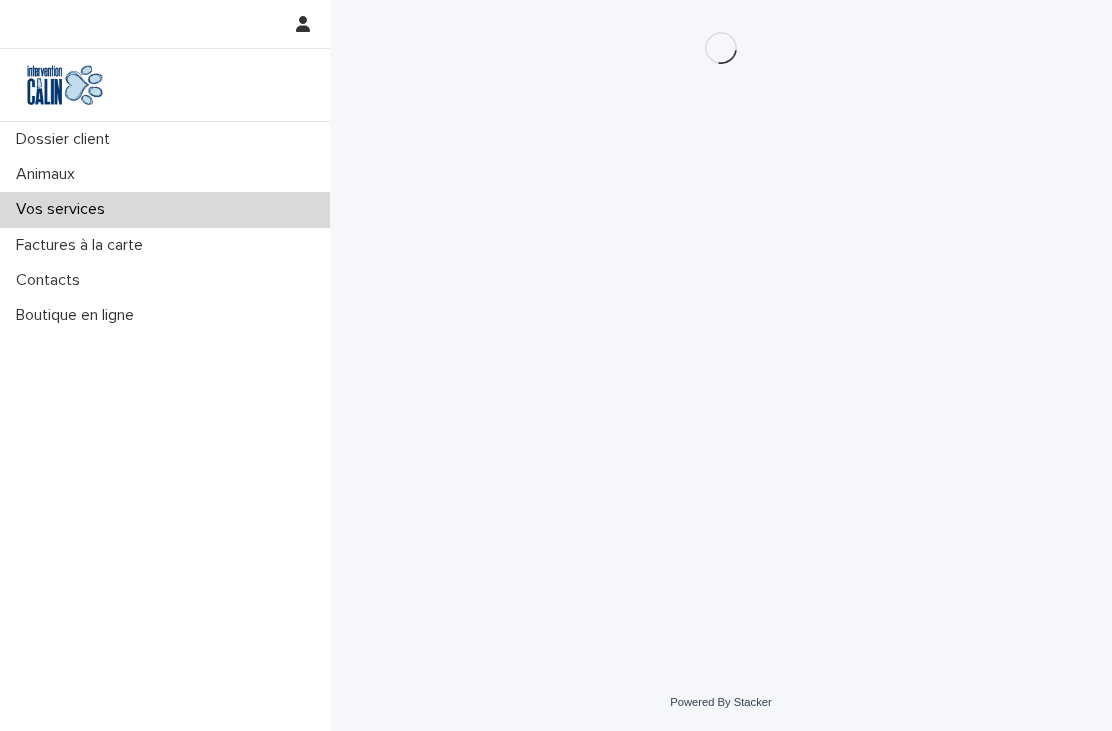 scroll, scrollTop: 0, scrollLeft: 0, axis: both 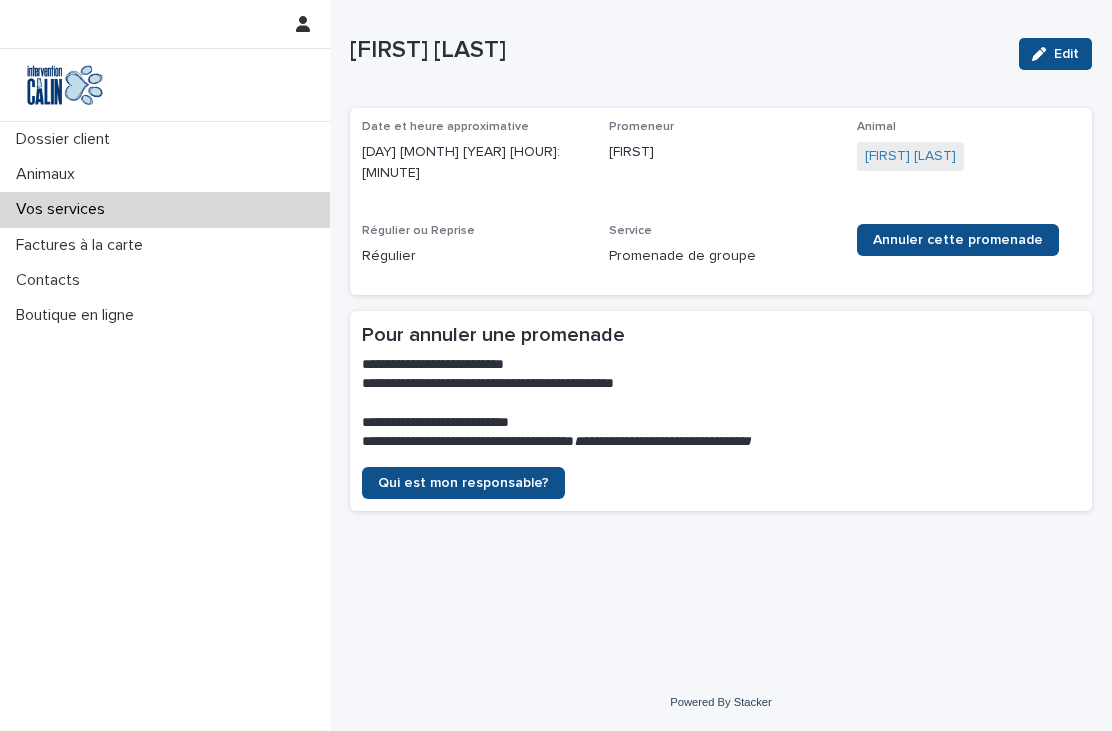 click on "Annuler cette promenade" at bounding box center (958, 240) 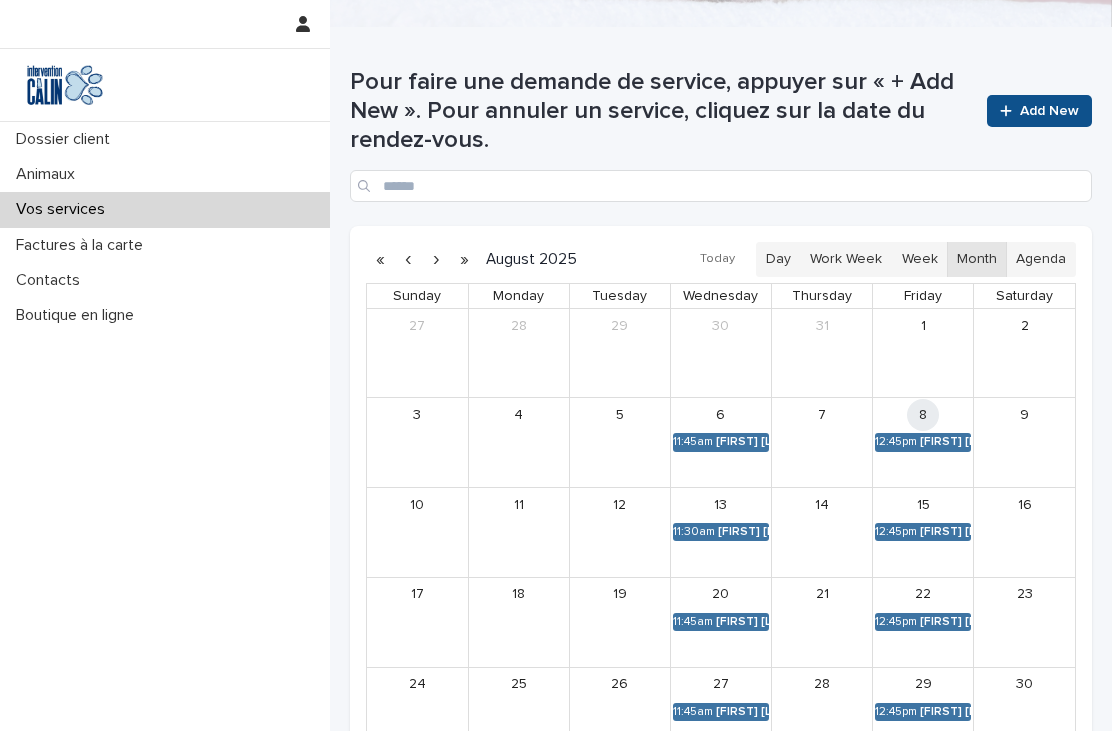 scroll, scrollTop: 304, scrollLeft: 0, axis: vertical 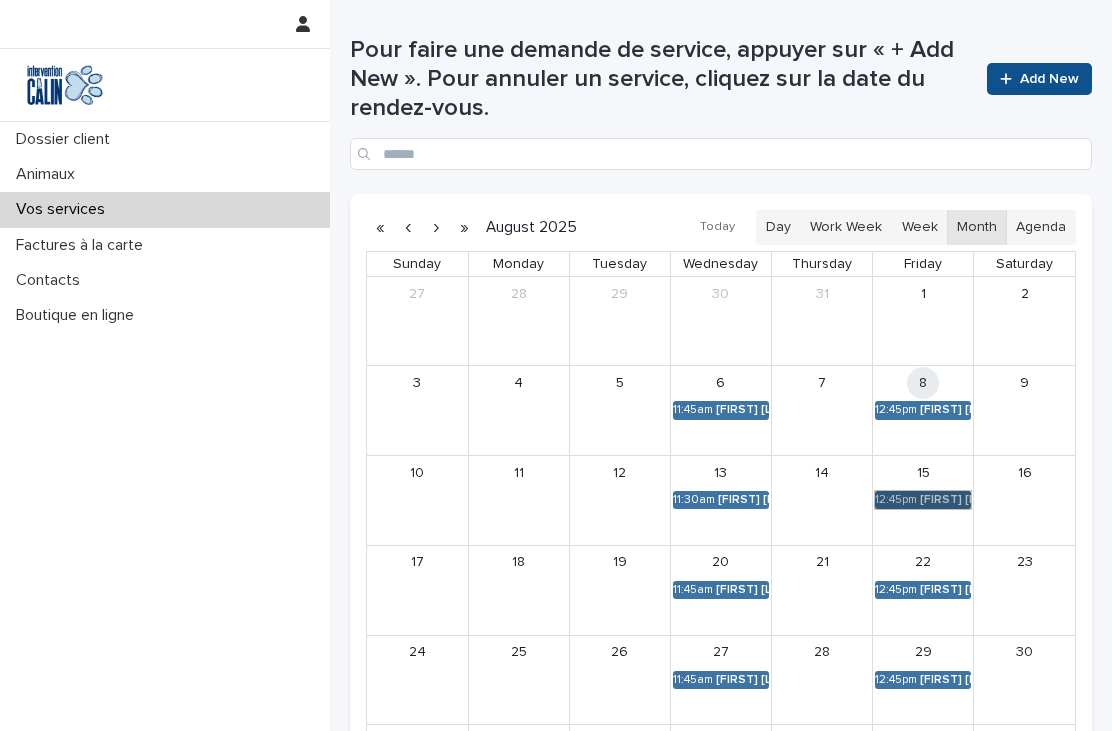 click on "[HOUR]:[MINUTE][AM/PM] [FIRST] [LAST]" at bounding box center [923, 500] 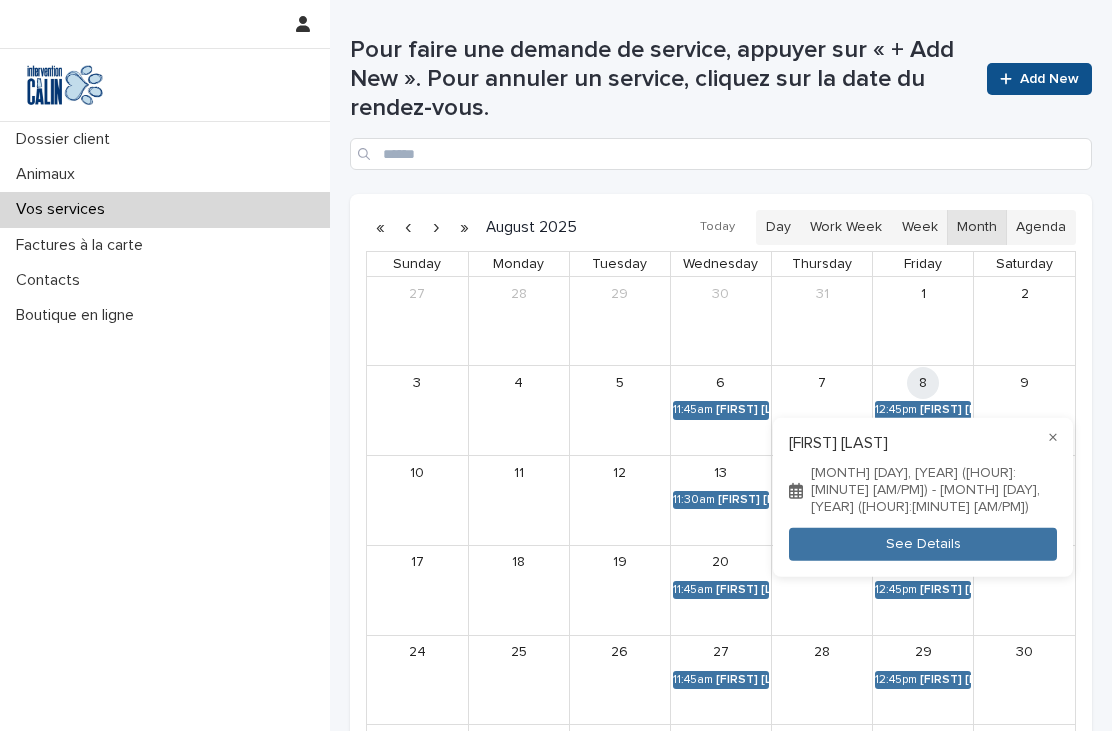 click on "See Details" at bounding box center [923, 544] 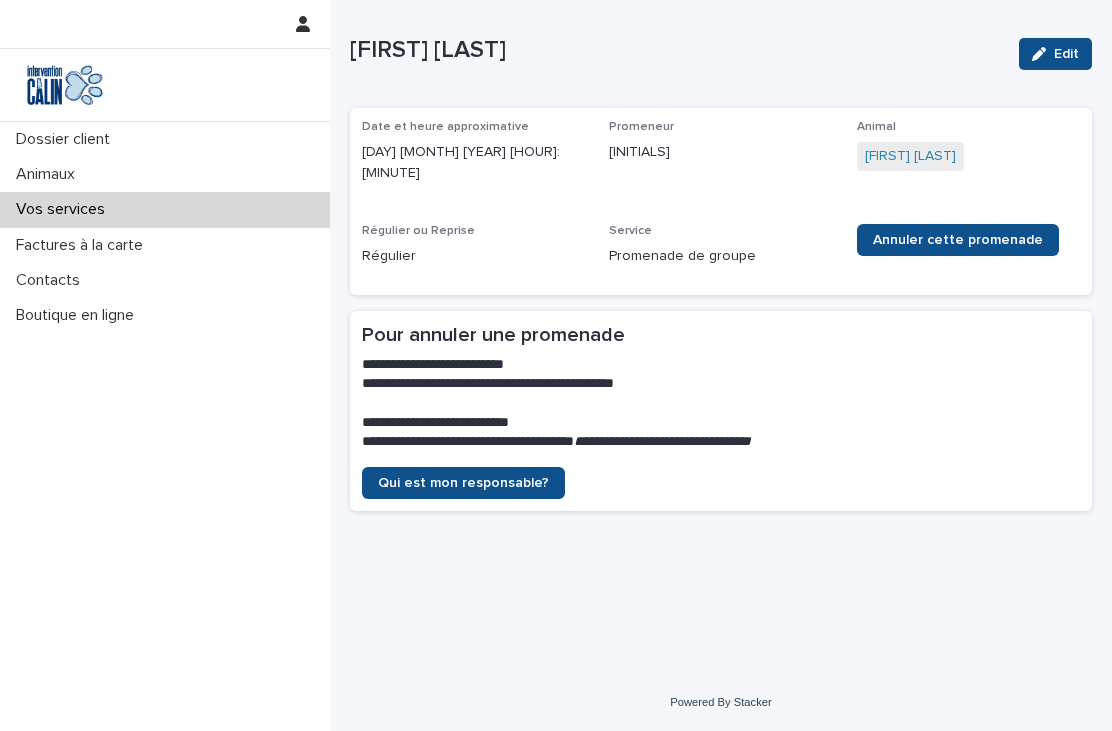 click on "Annuler cette promenade" at bounding box center (958, 240) 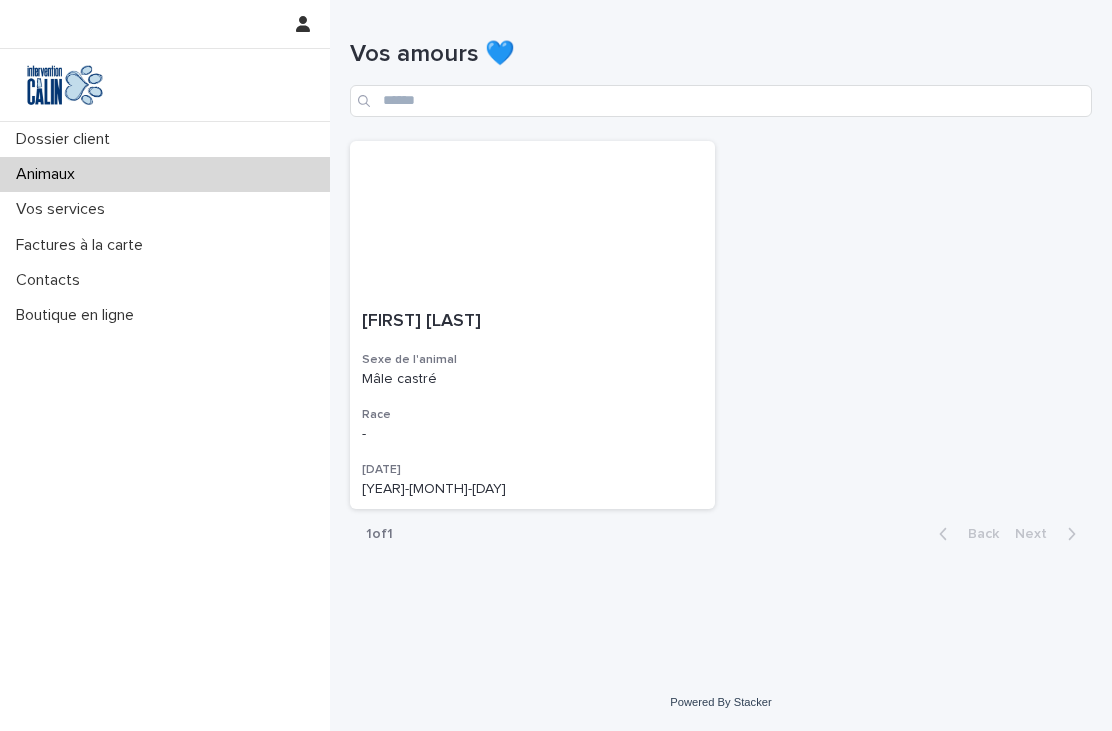 click on "Dossier client" at bounding box center [67, 139] 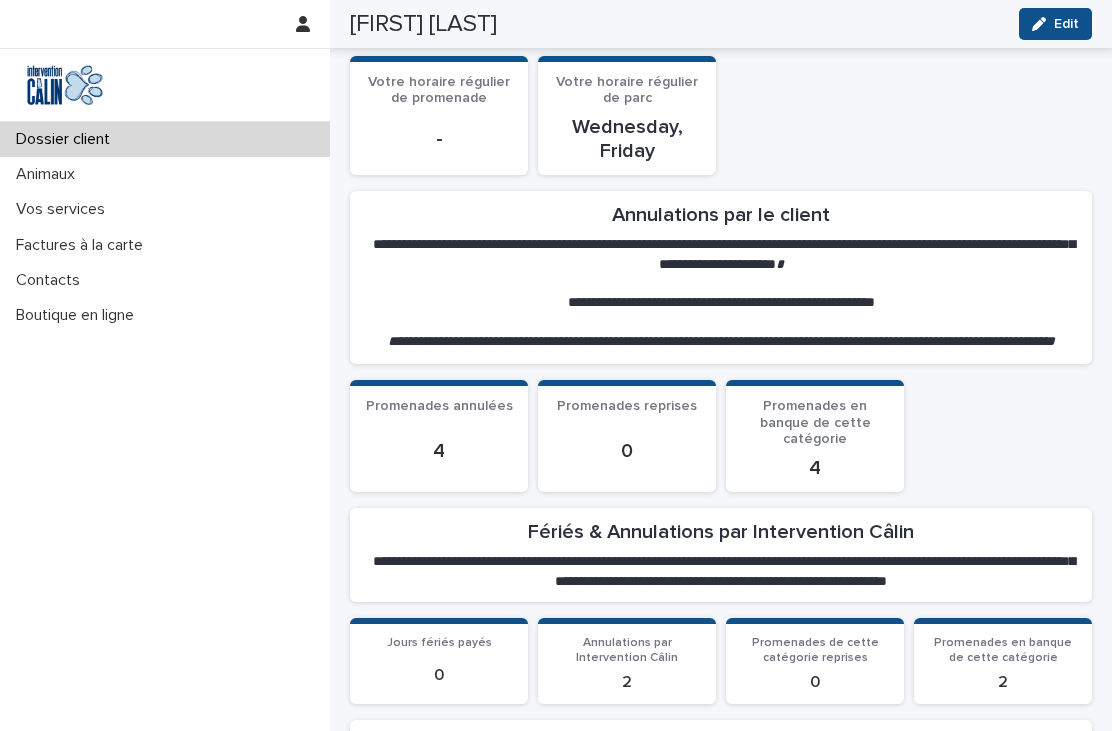 scroll, scrollTop: 665, scrollLeft: 0, axis: vertical 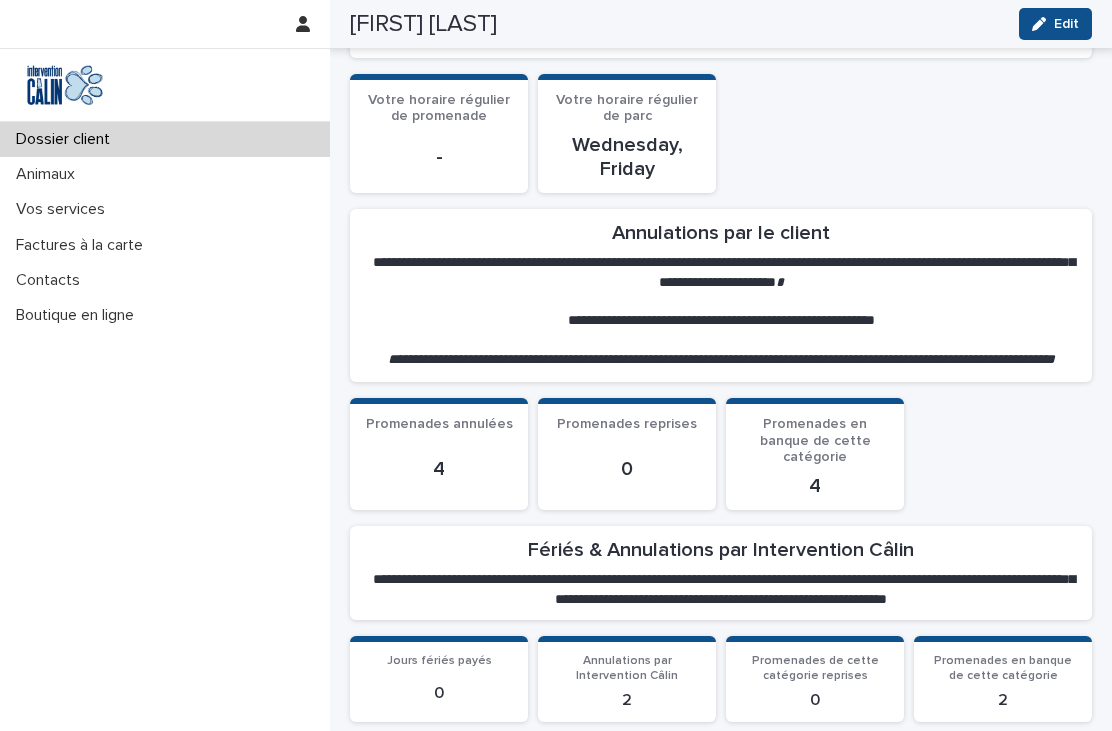 click on "Vos services" at bounding box center (64, 209) 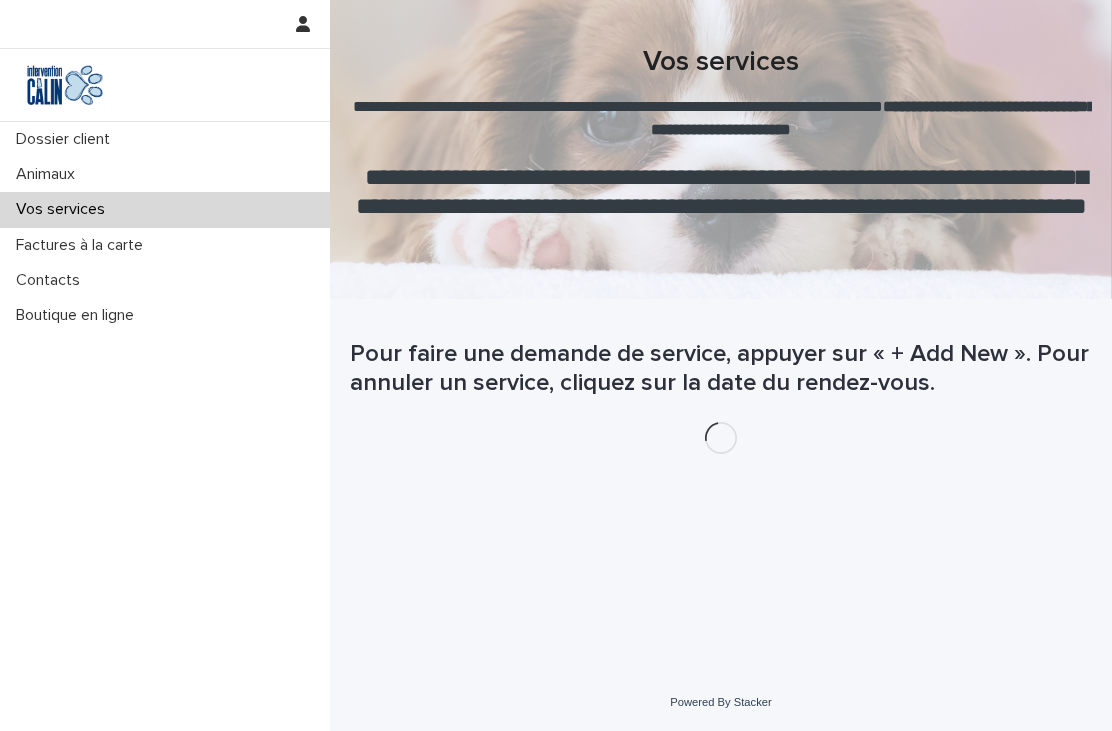 scroll, scrollTop: 0, scrollLeft: 0, axis: both 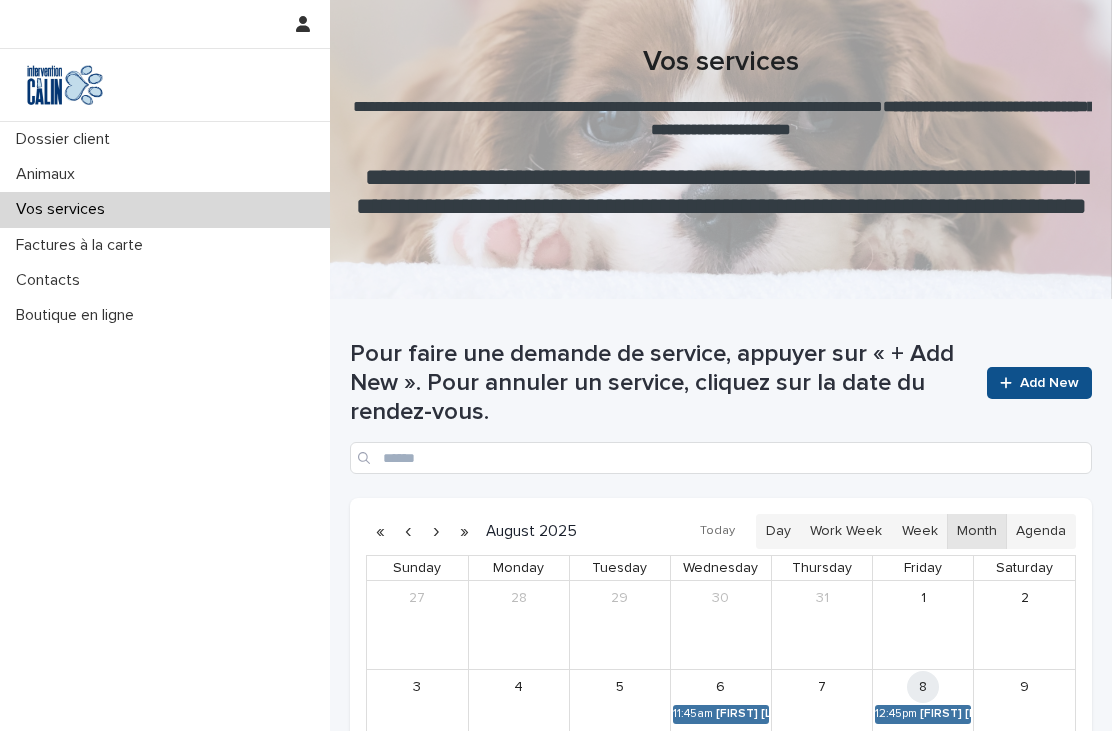 click on "Vos services" at bounding box center [165, 209] 